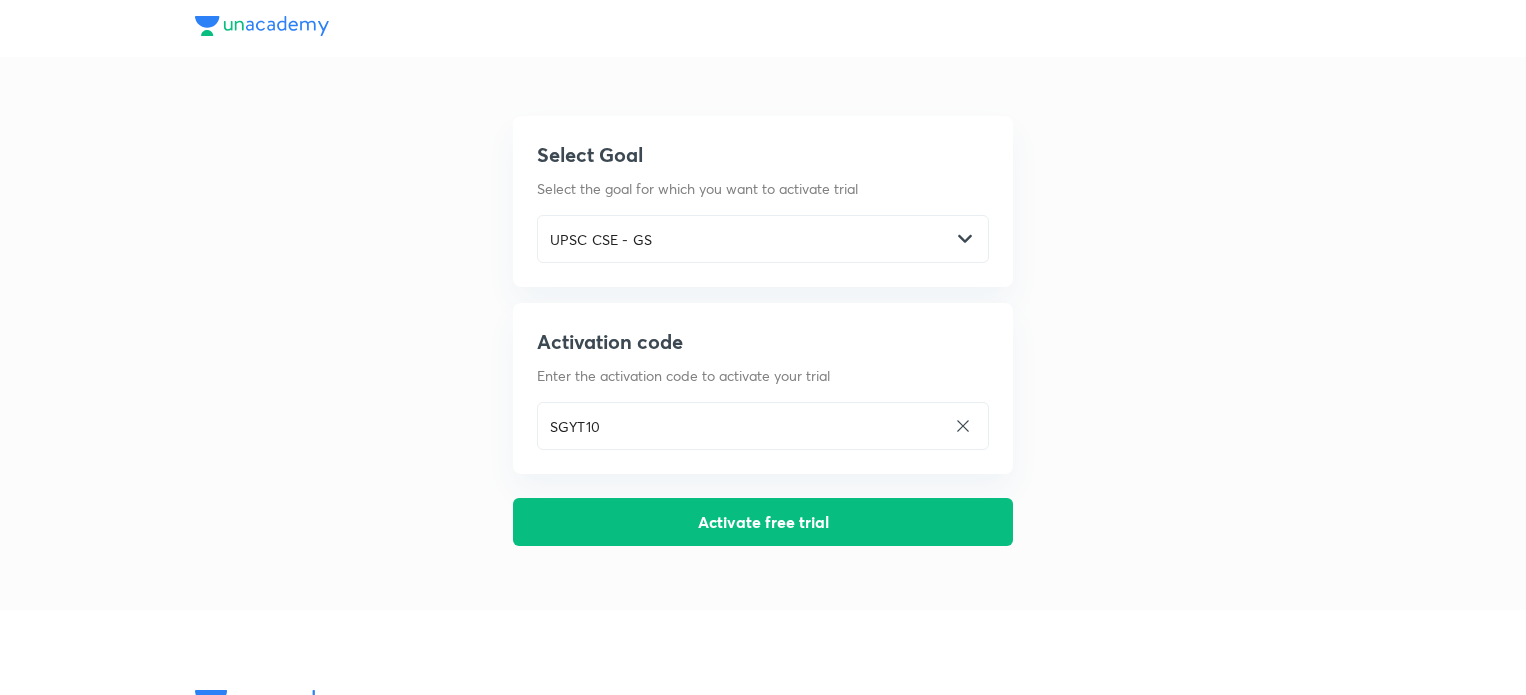 scroll, scrollTop: 0, scrollLeft: 0, axis: both 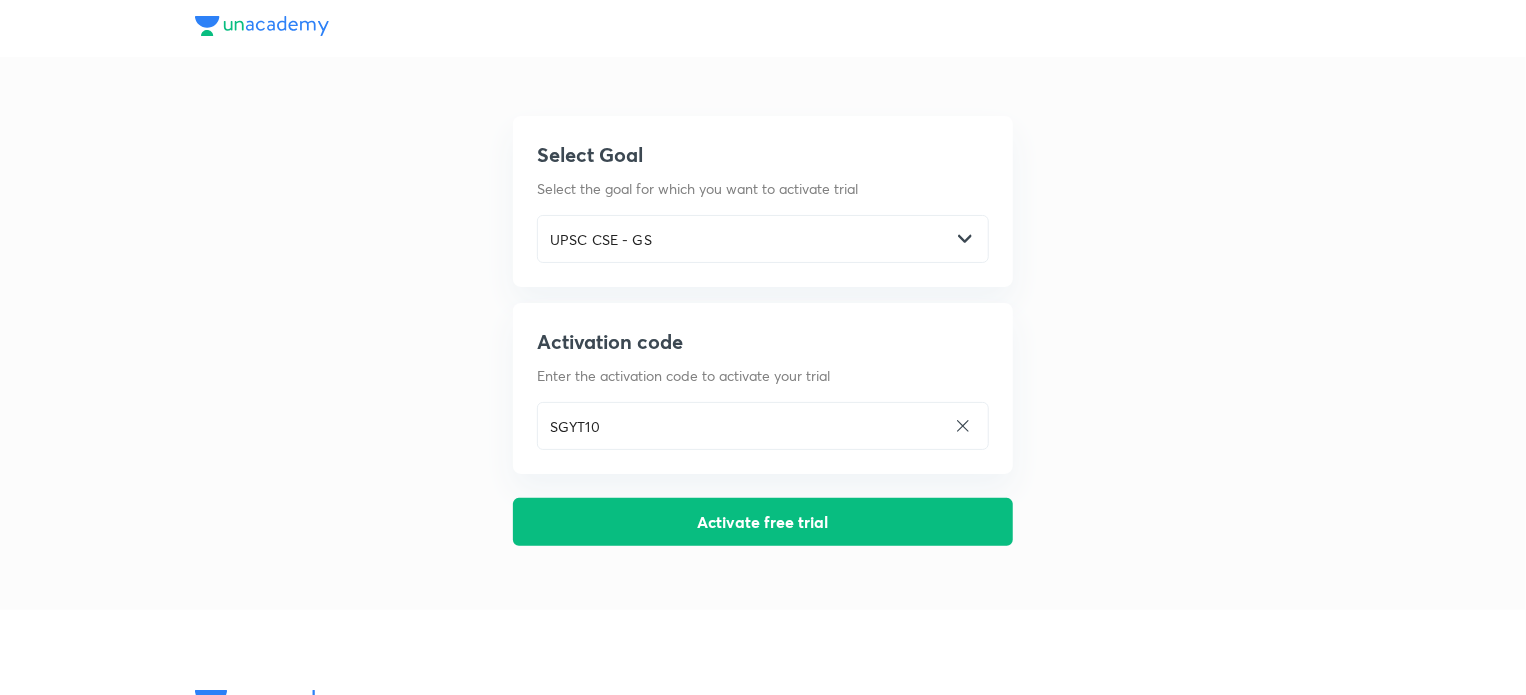 click on "Activate free trial" at bounding box center [763, 522] 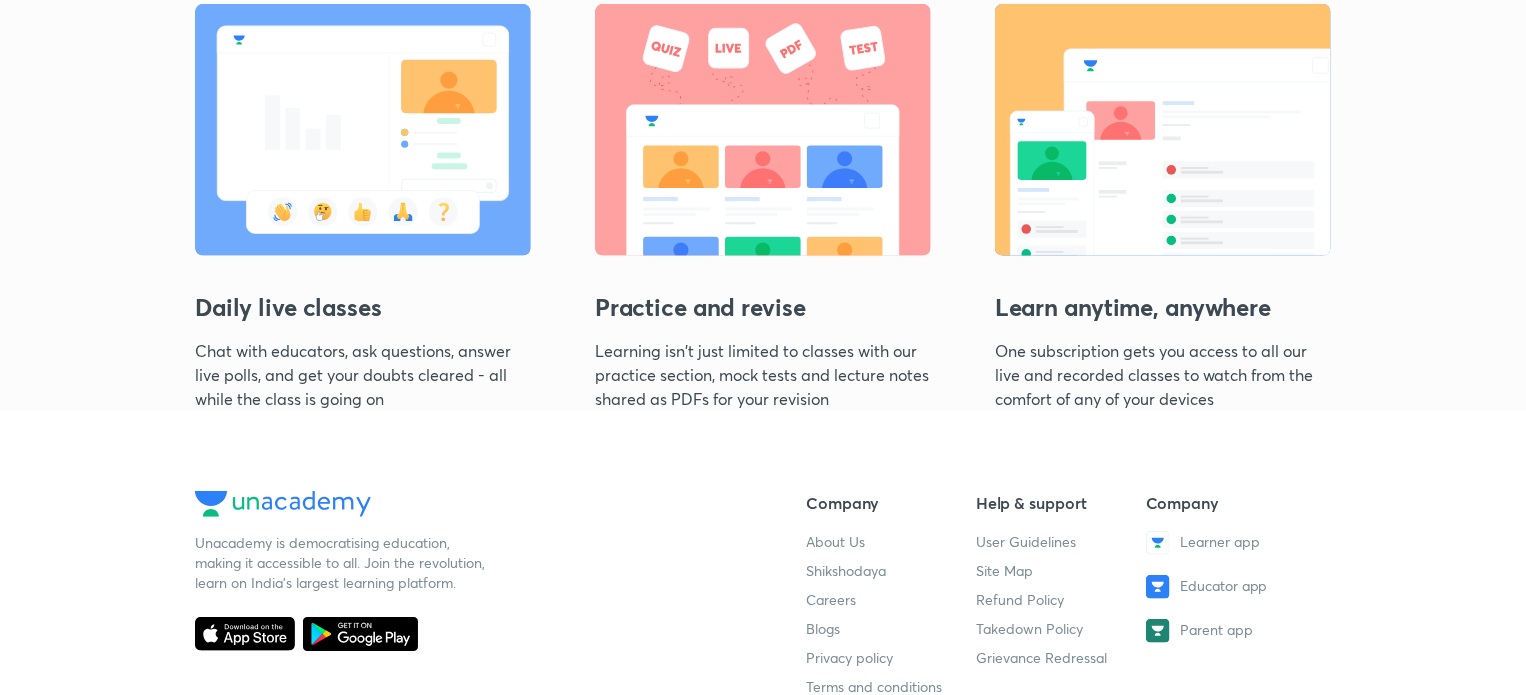 scroll, scrollTop: 524, scrollLeft: 0, axis: vertical 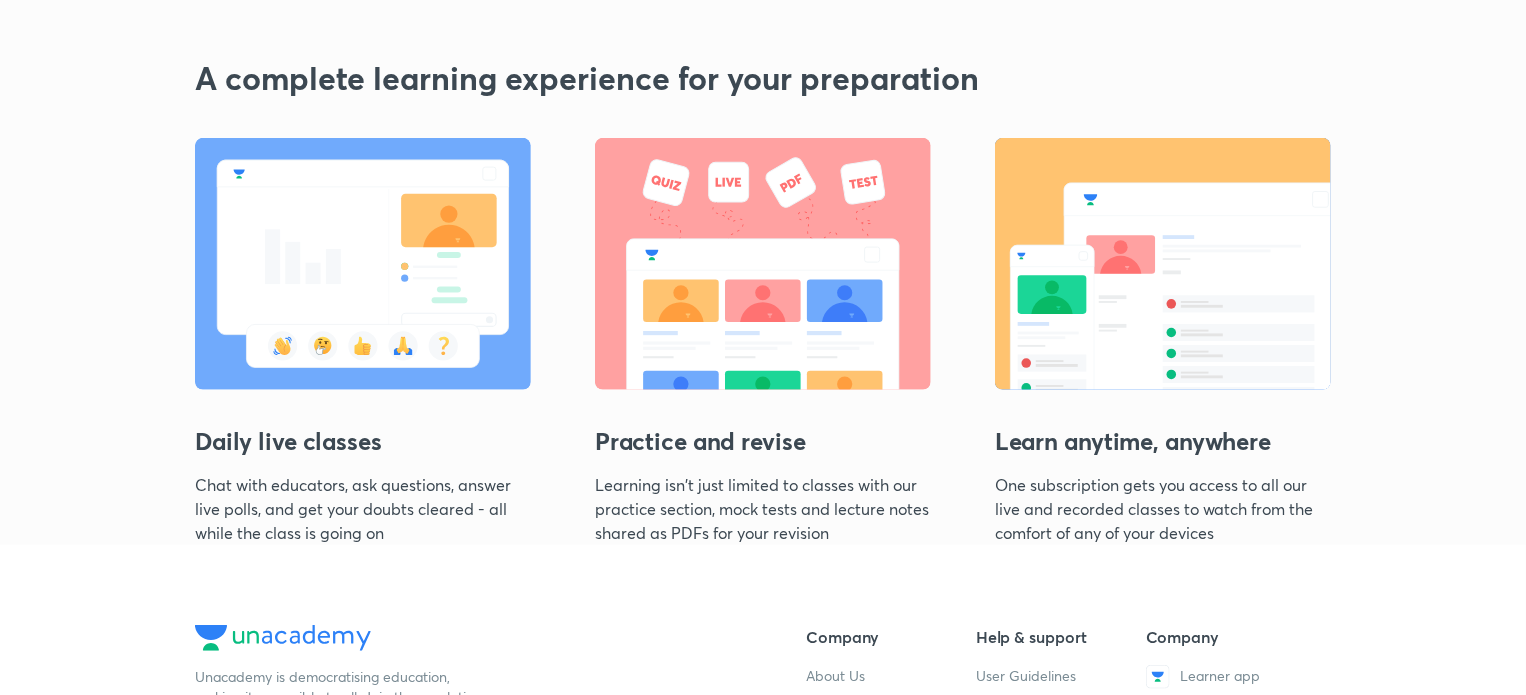 click at bounding box center (363, 264) 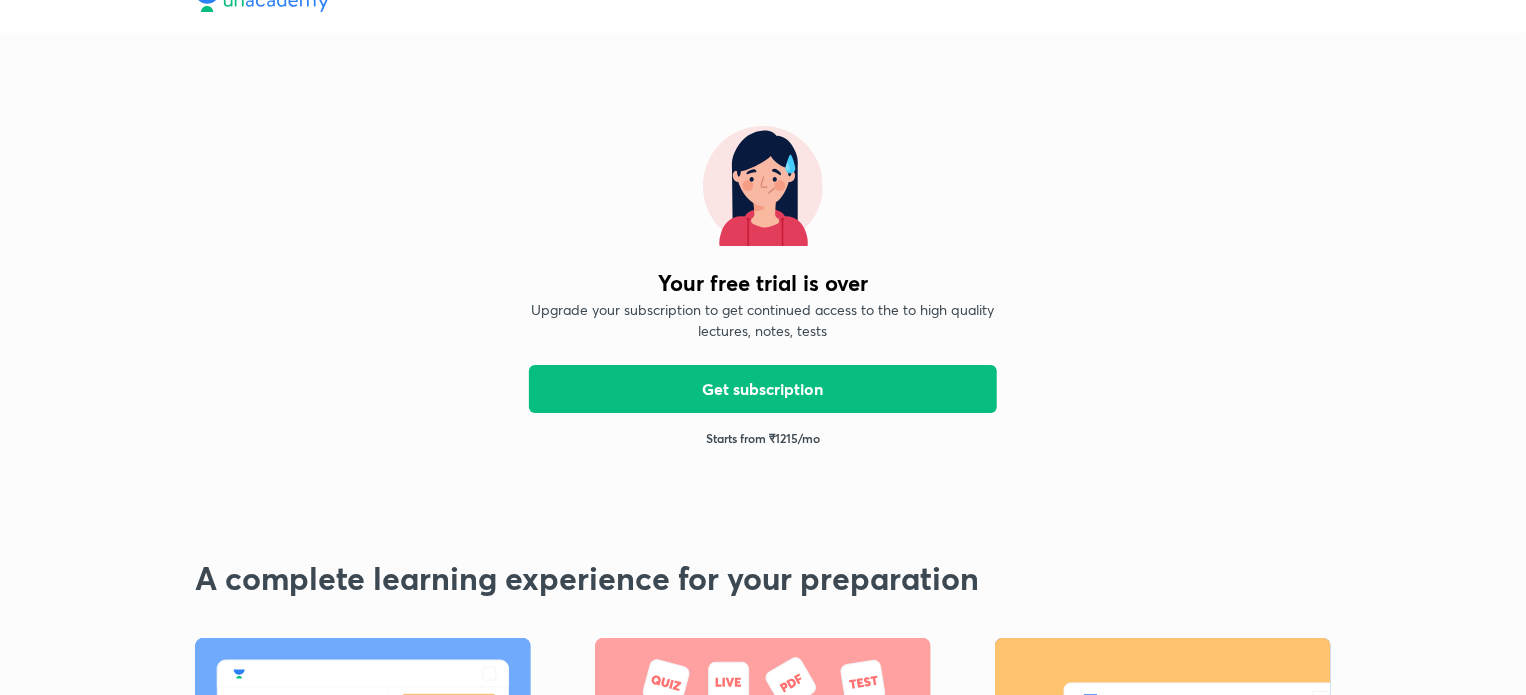 scroll, scrollTop: 0, scrollLeft: 0, axis: both 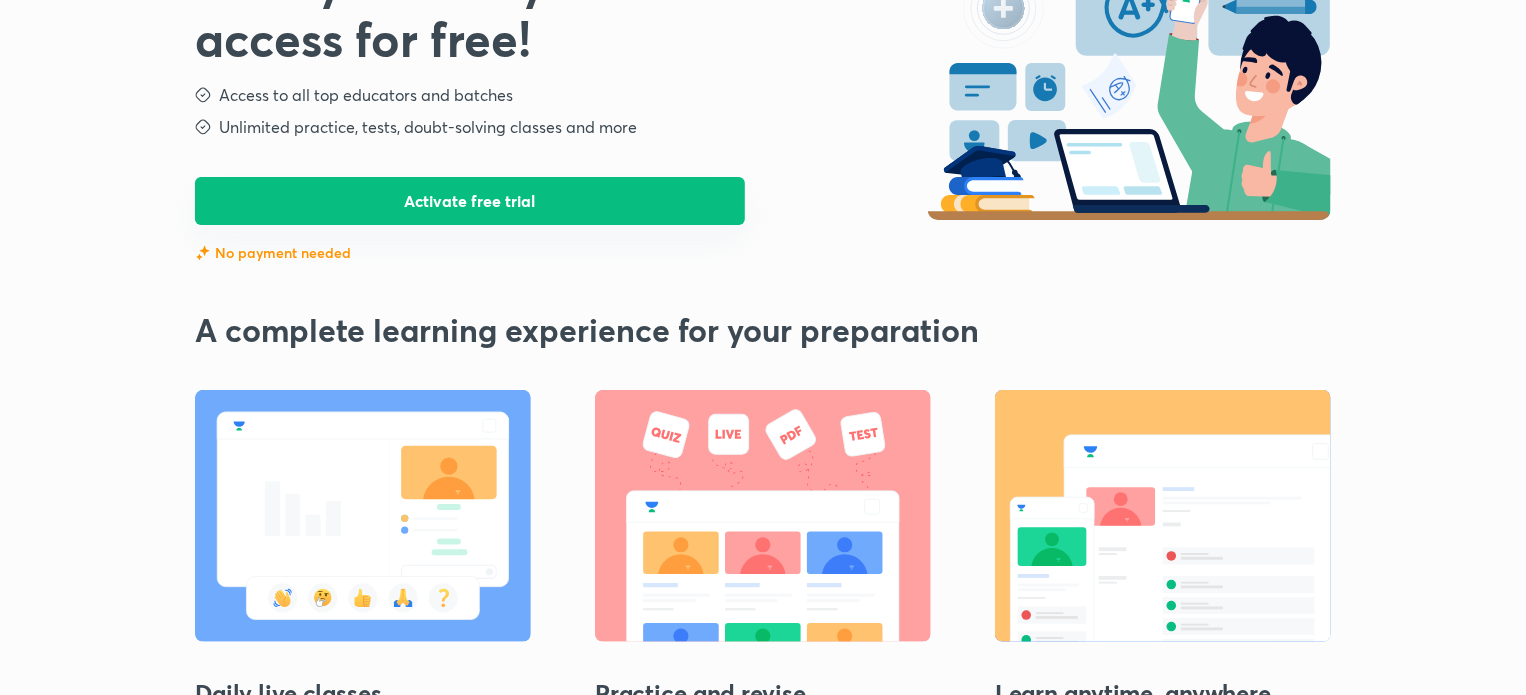 click on "Activate free trial" at bounding box center [470, 201] 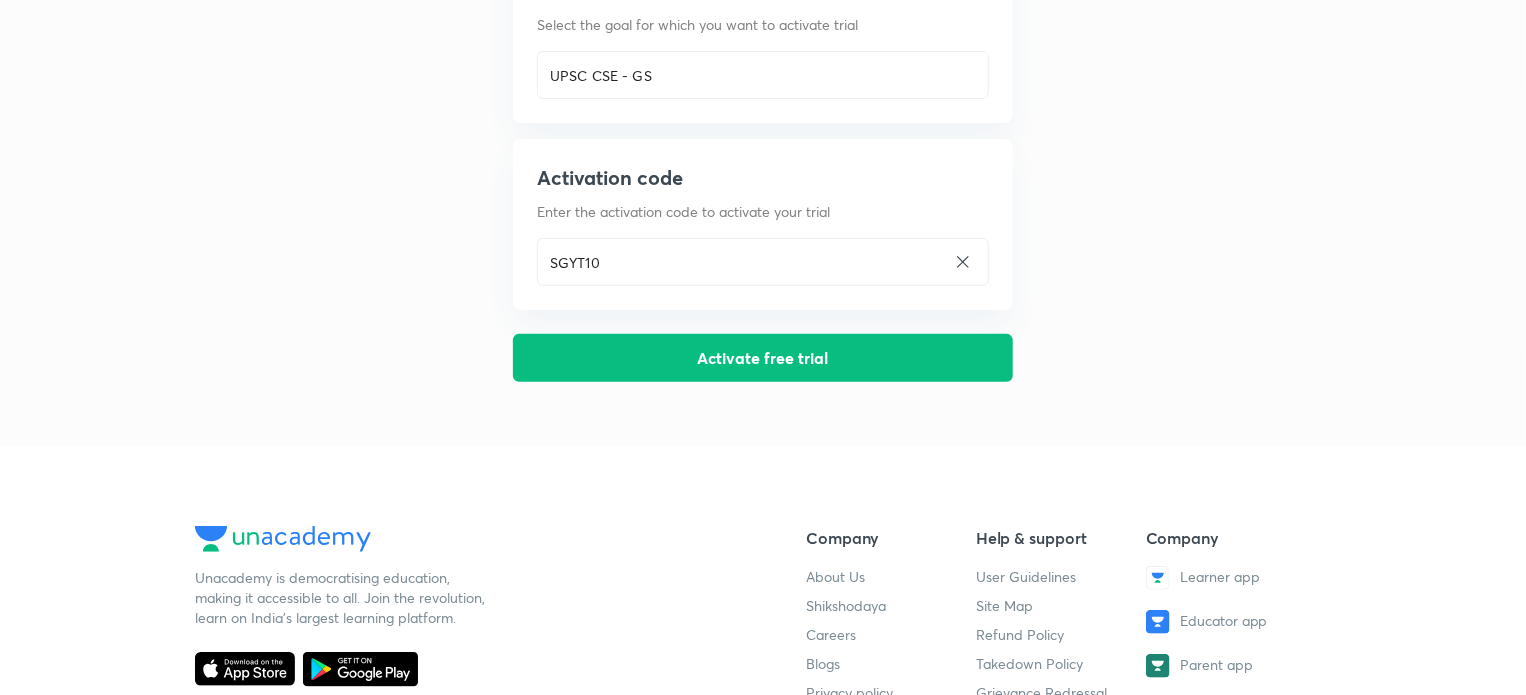 scroll, scrollTop: 0, scrollLeft: 0, axis: both 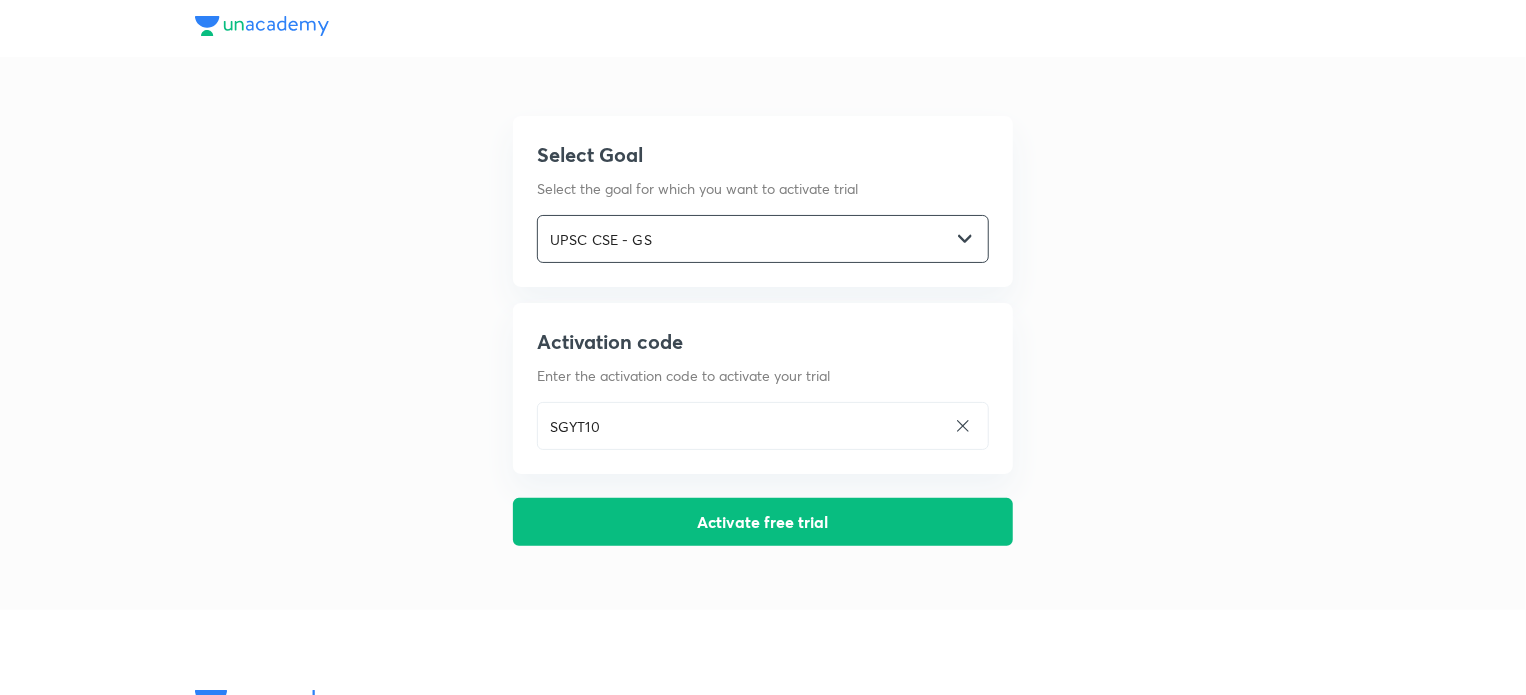 click on "UPSC CSE - GS" at bounding box center [744, 239] 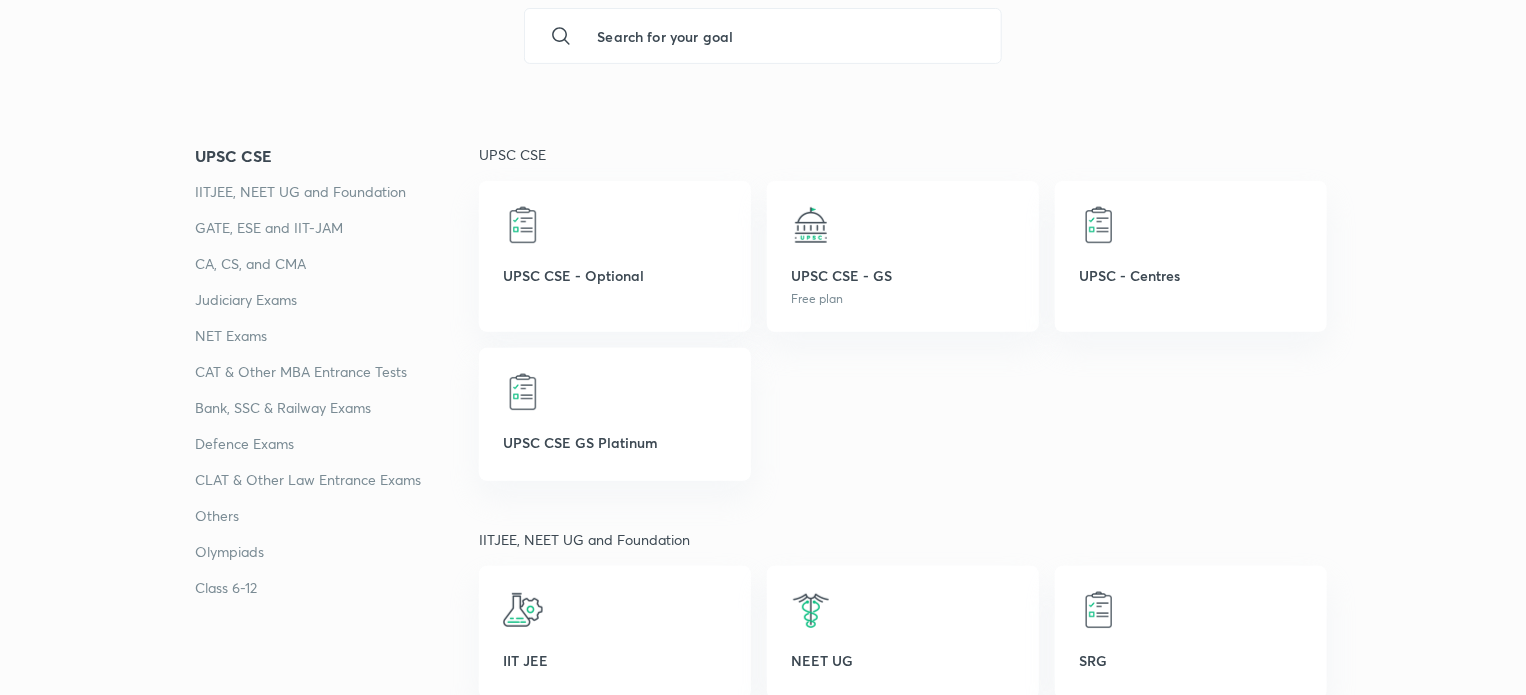 scroll, scrollTop: 268, scrollLeft: 0, axis: vertical 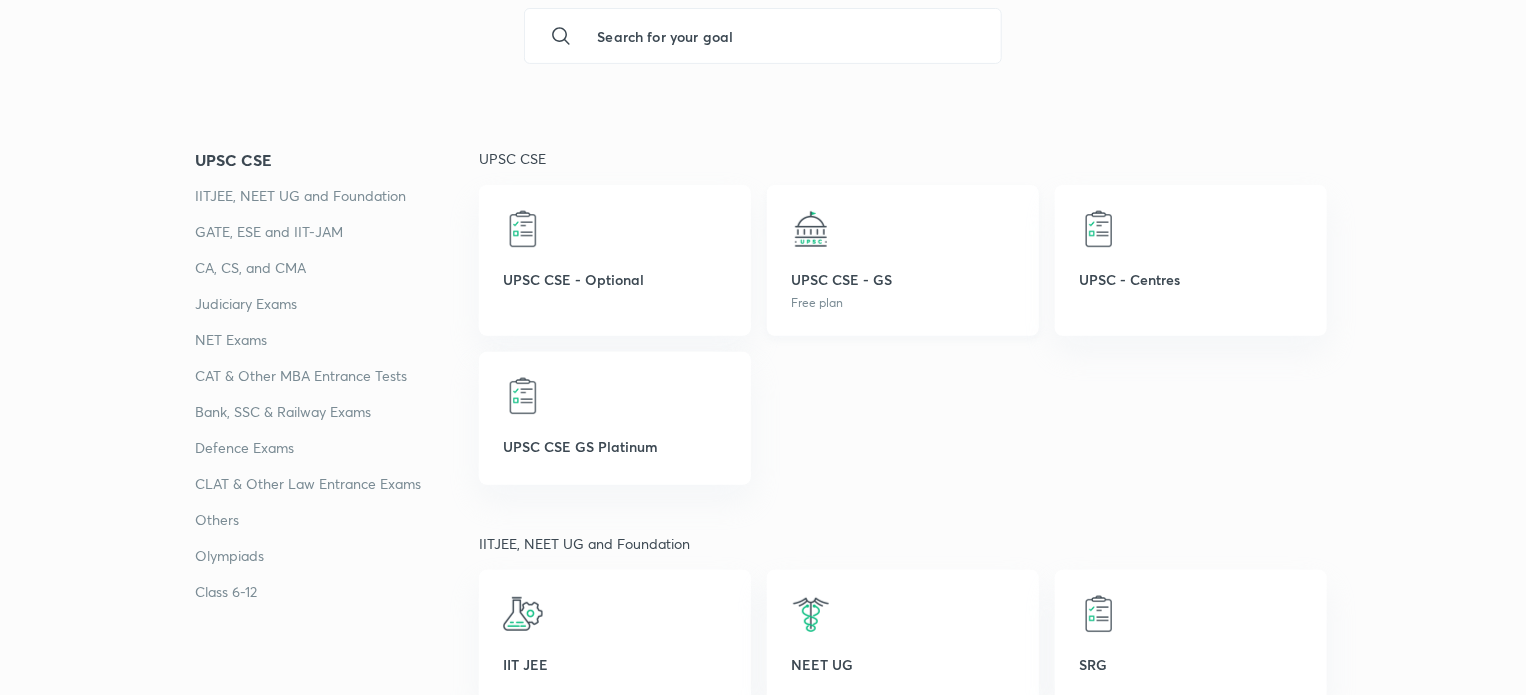 click on "UPSC CSE - GS" at bounding box center (903, 279) 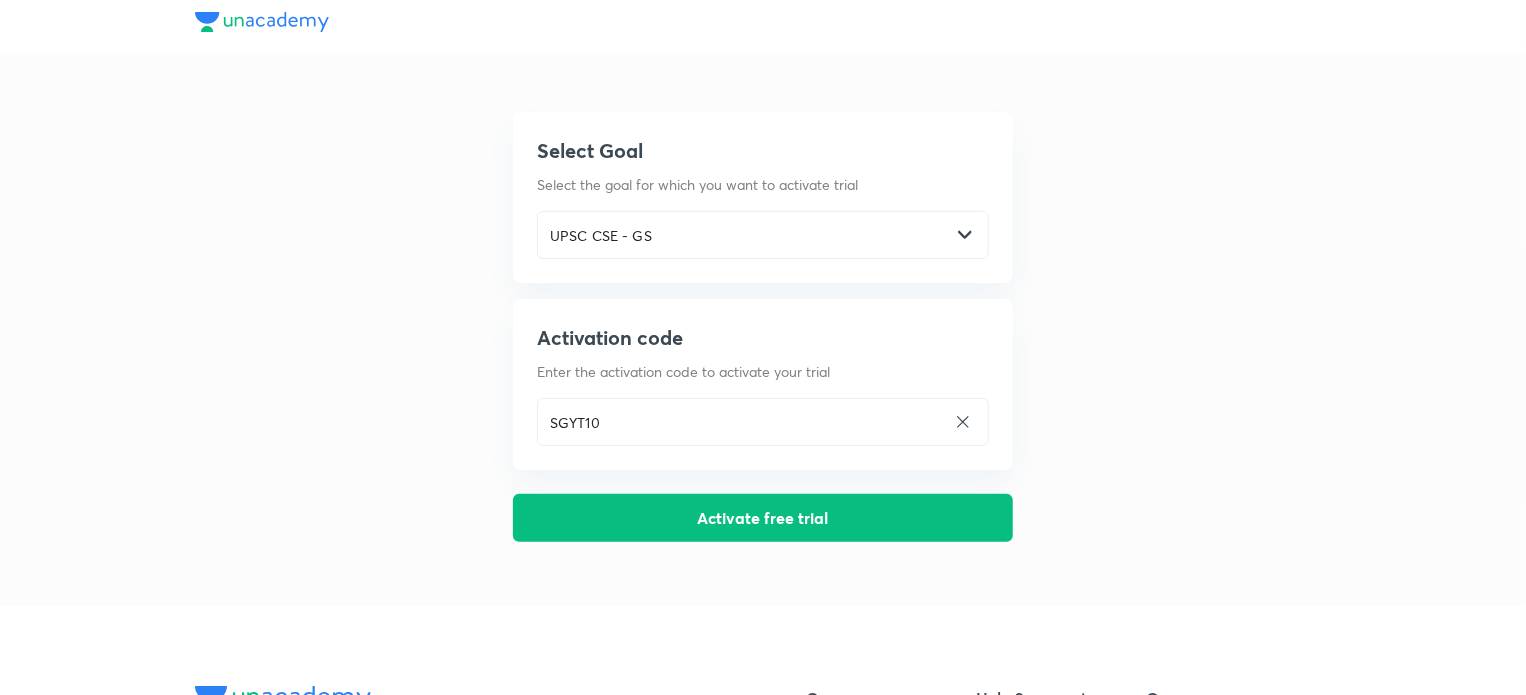 scroll, scrollTop: 0, scrollLeft: 0, axis: both 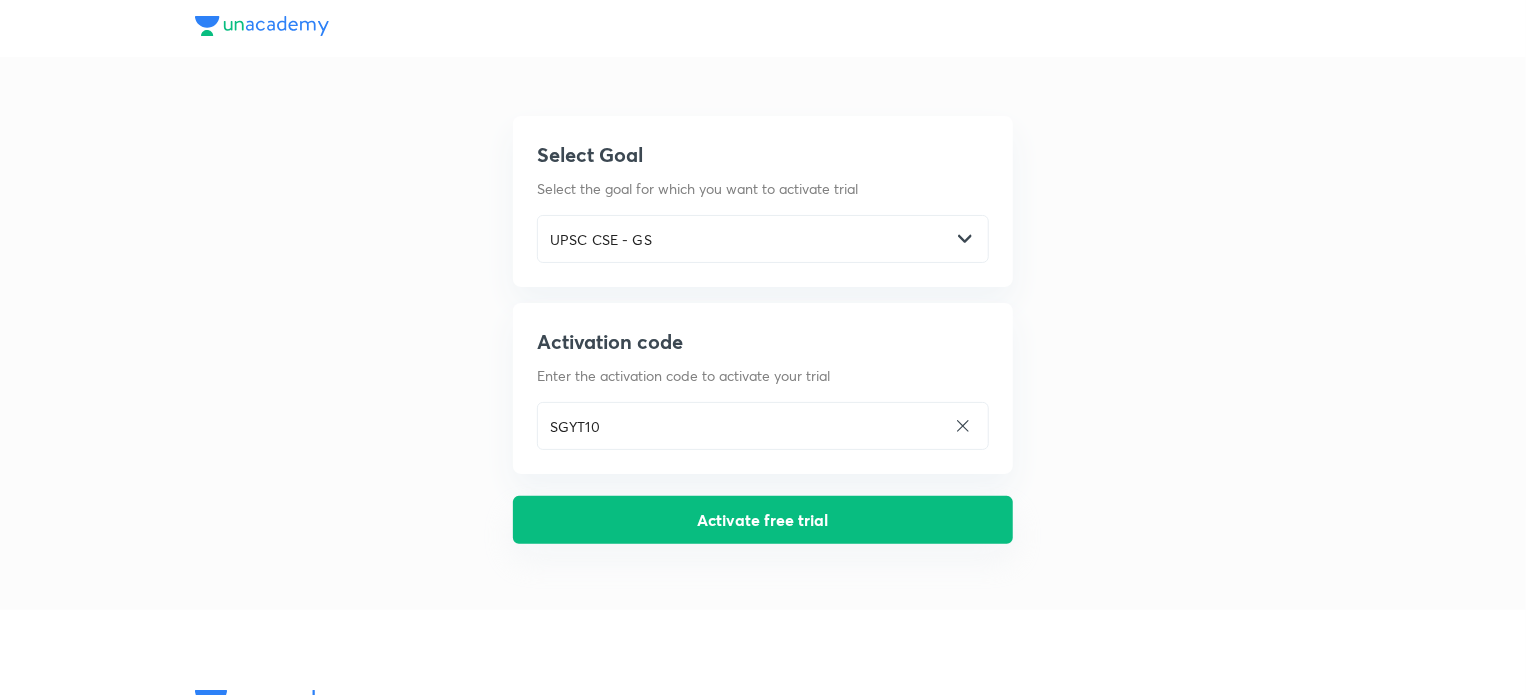click on "Activate free trial" at bounding box center (763, 520) 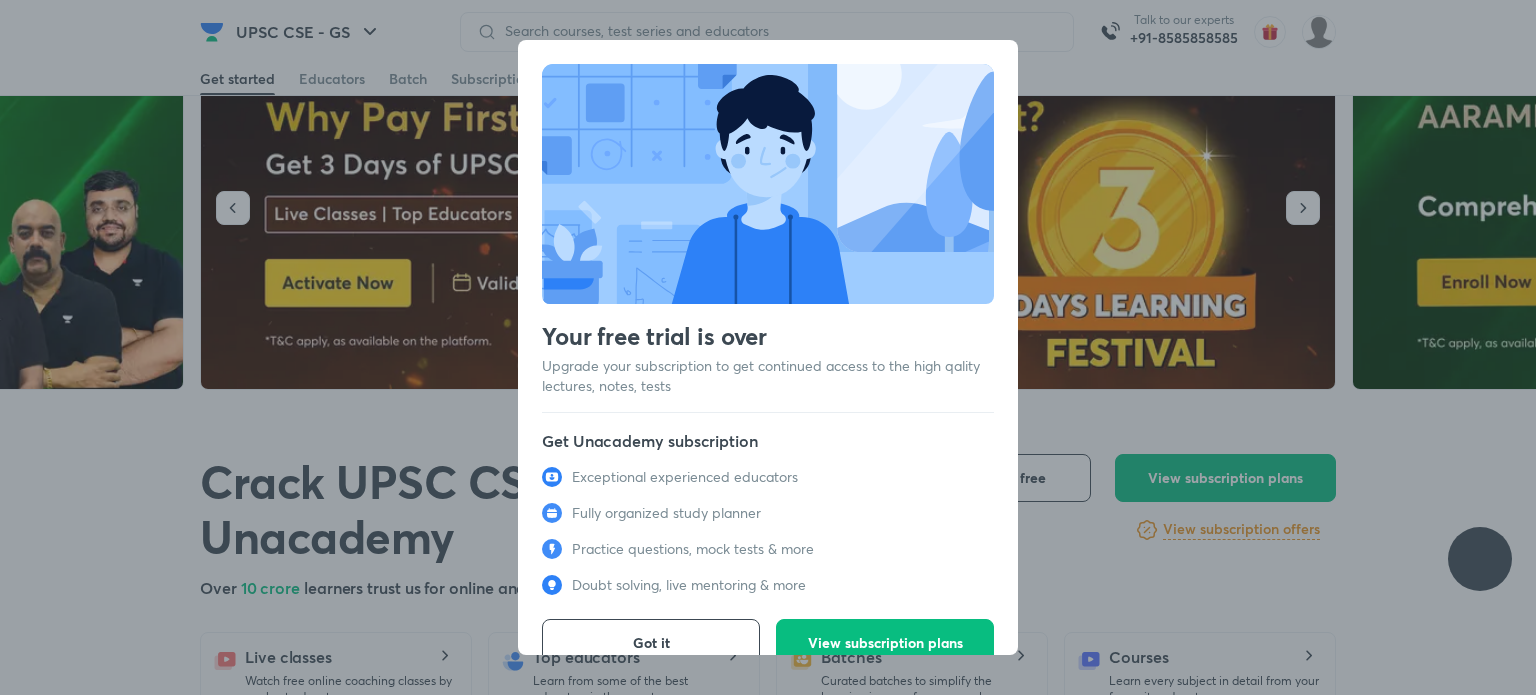 scroll, scrollTop: 72, scrollLeft: 0, axis: vertical 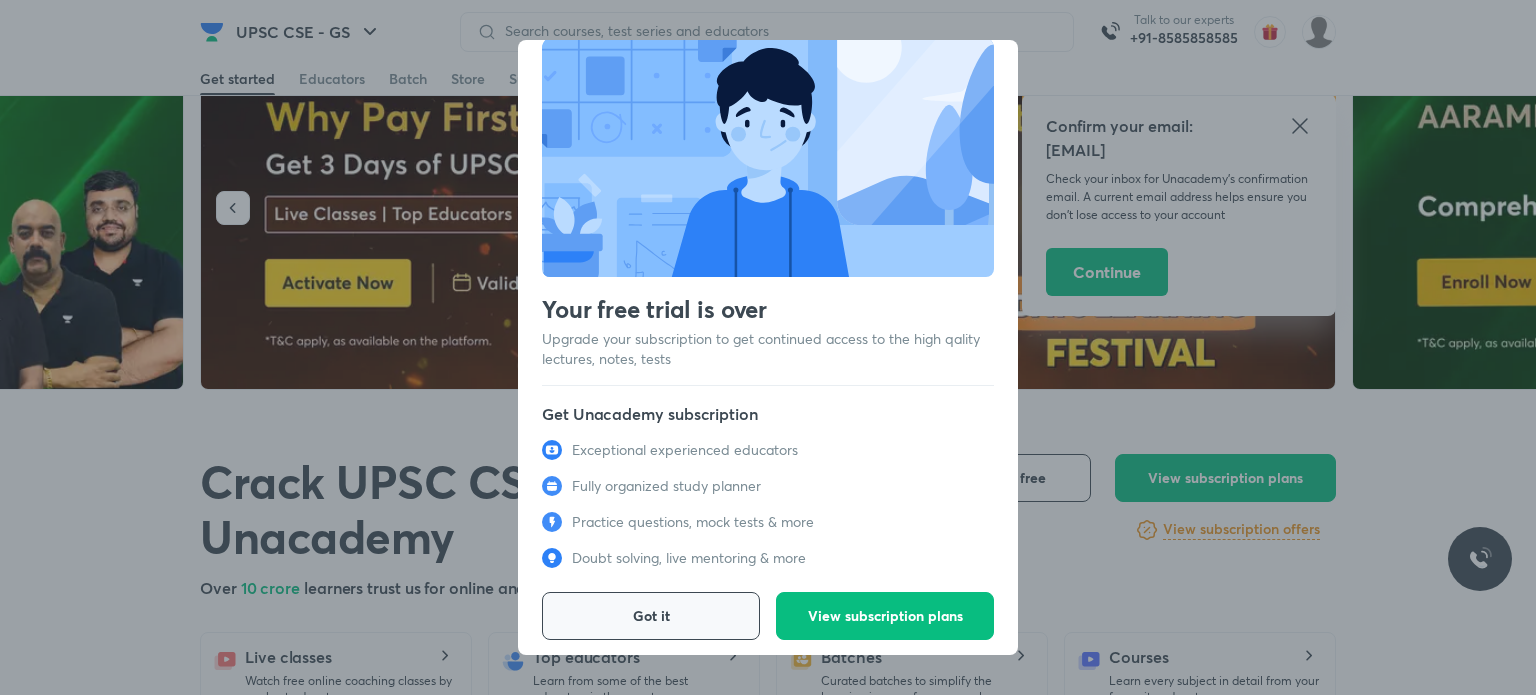 click on "Got it" at bounding box center [651, 616] 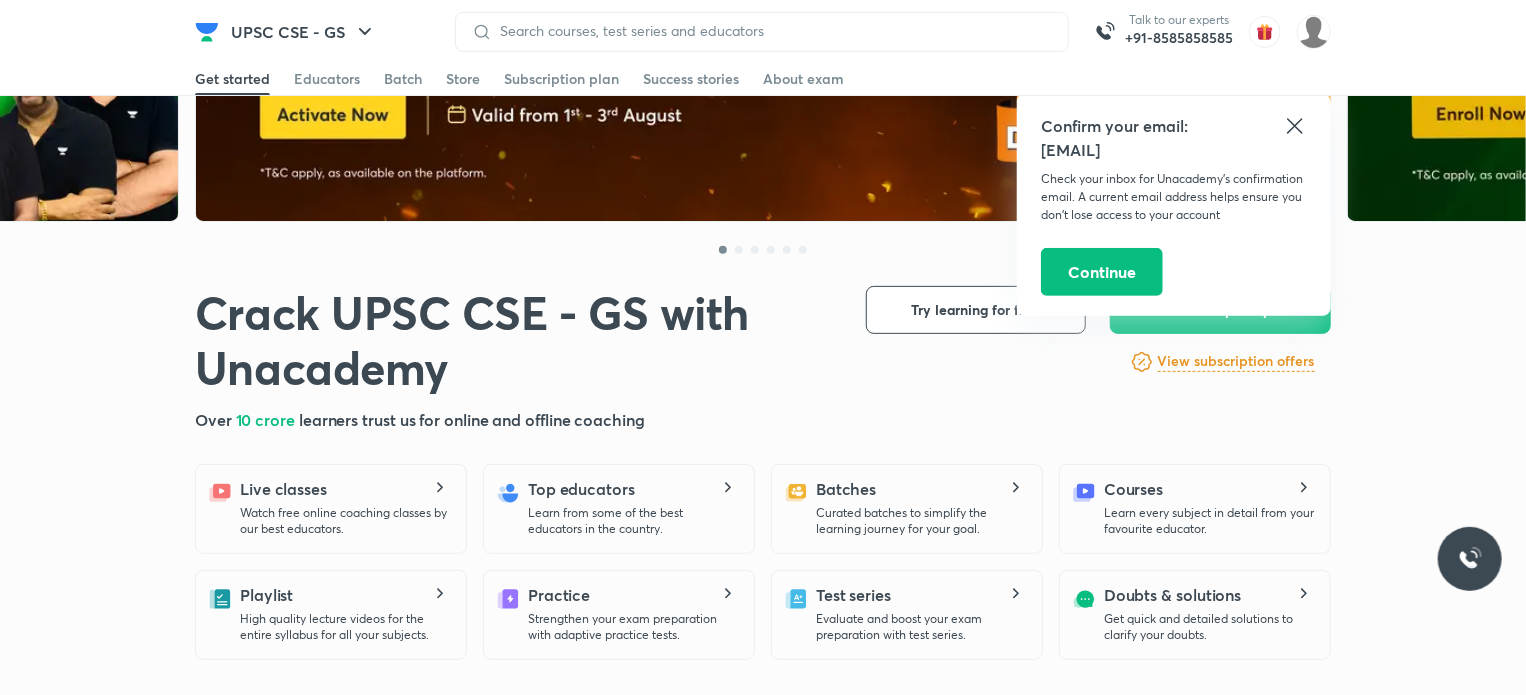 scroll, scrollTop: 244, scrollLeft: 0, axis: vertical 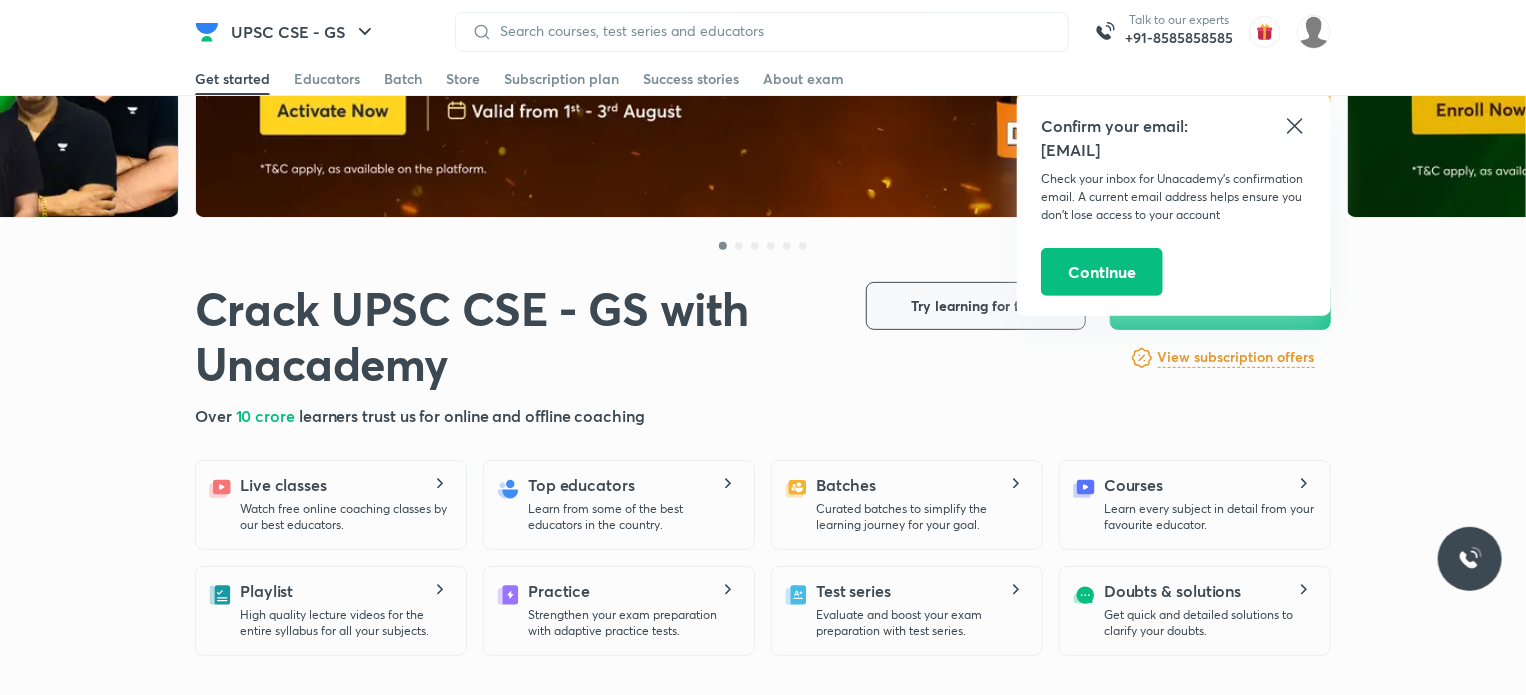 click on "Try learning for free" at bounding box center (976, 306) 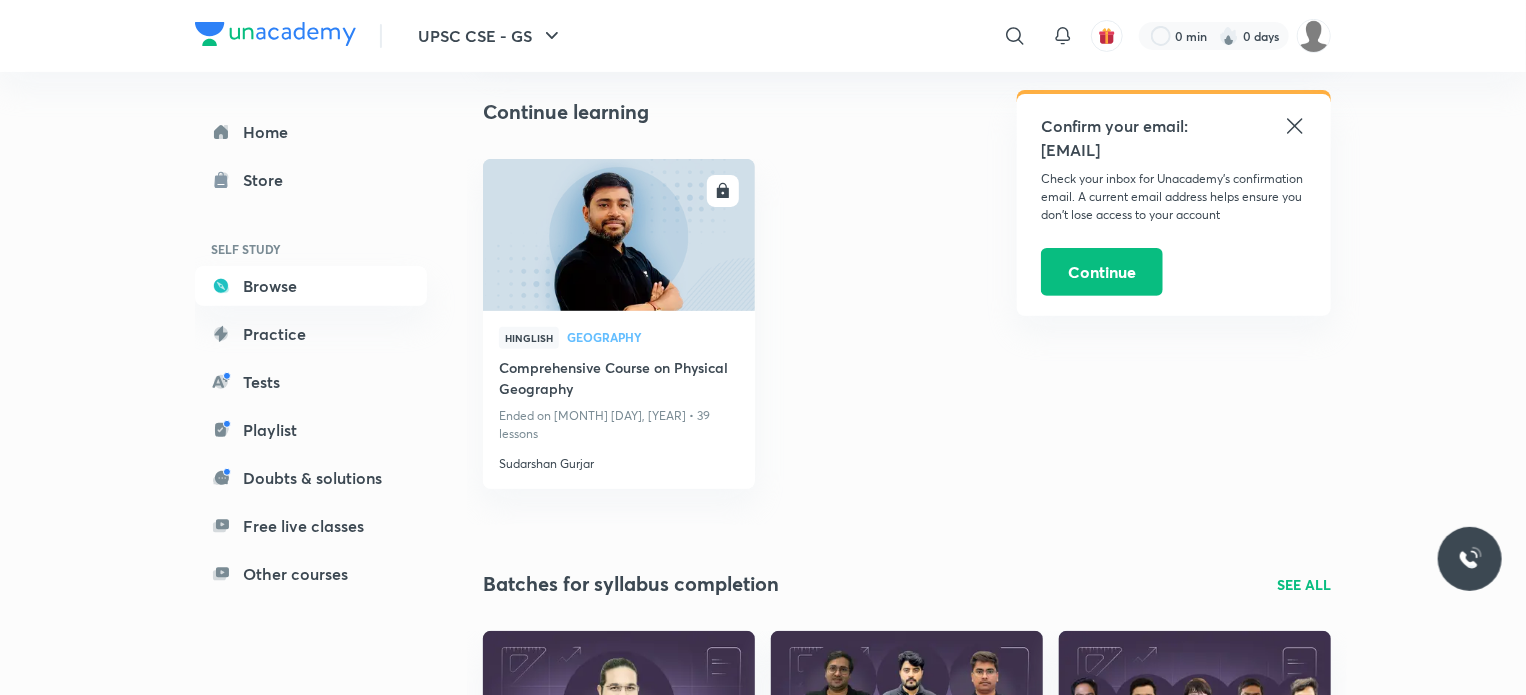 scroll, scrollTop: 202, scrollLeft: 0, axis: vertical 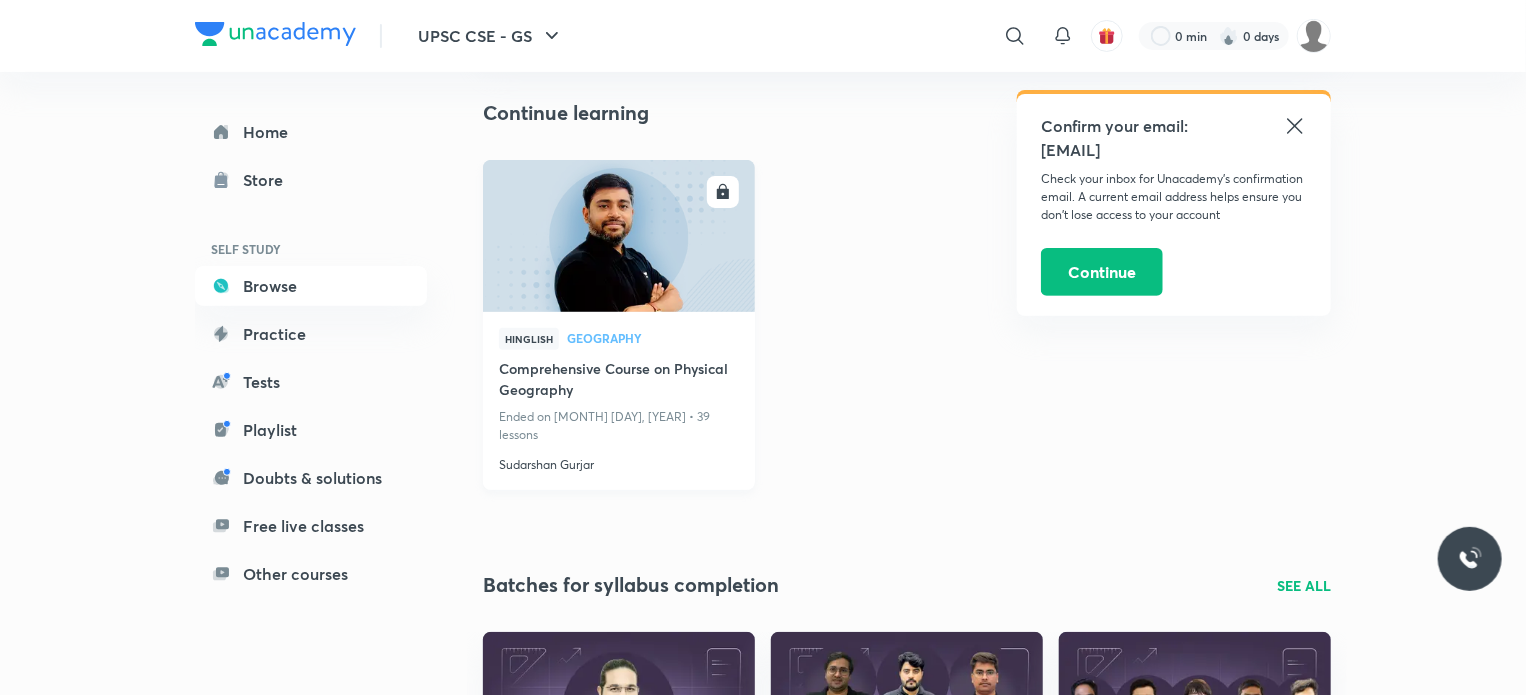 click at bounding box center (618, 235) 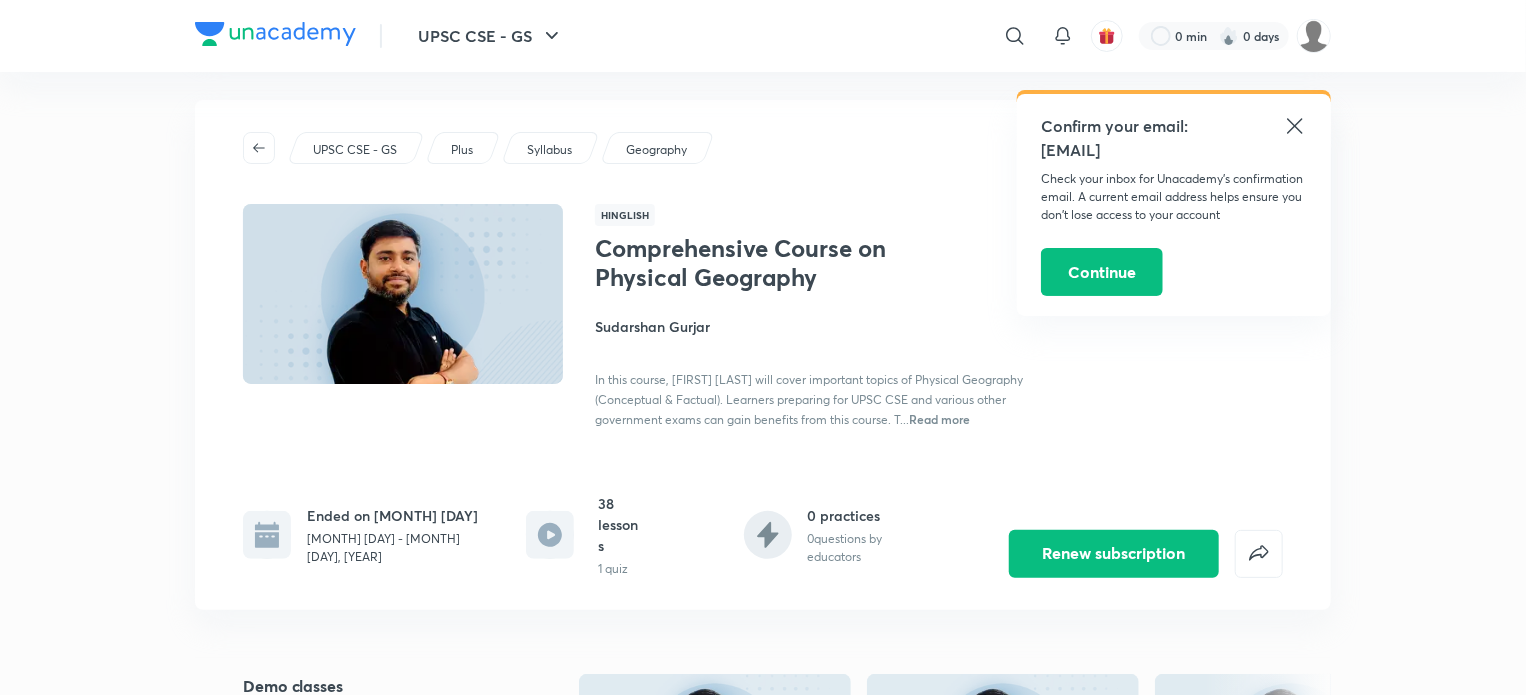 scroll, scrollTop: 0, scrollLeft: 0, axis: both 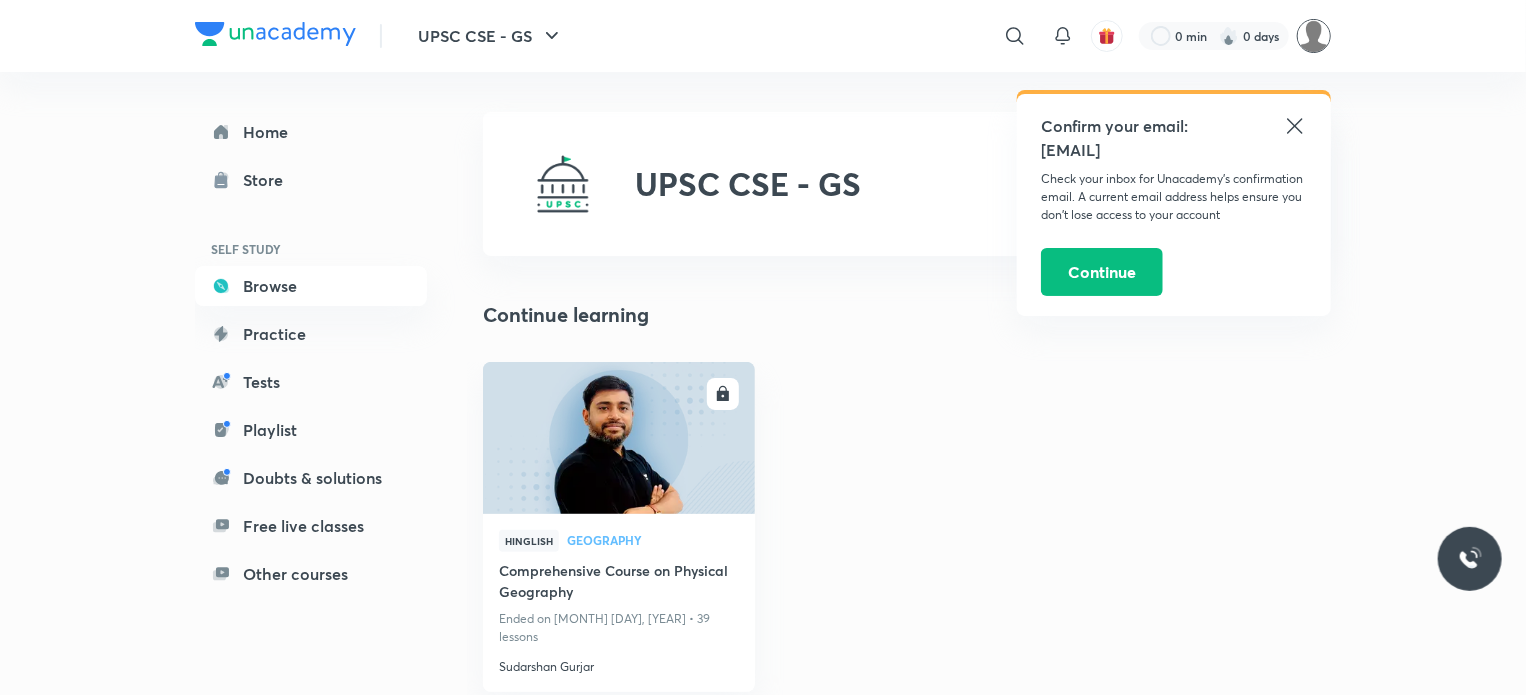 click at bounding box center (1314, 36) 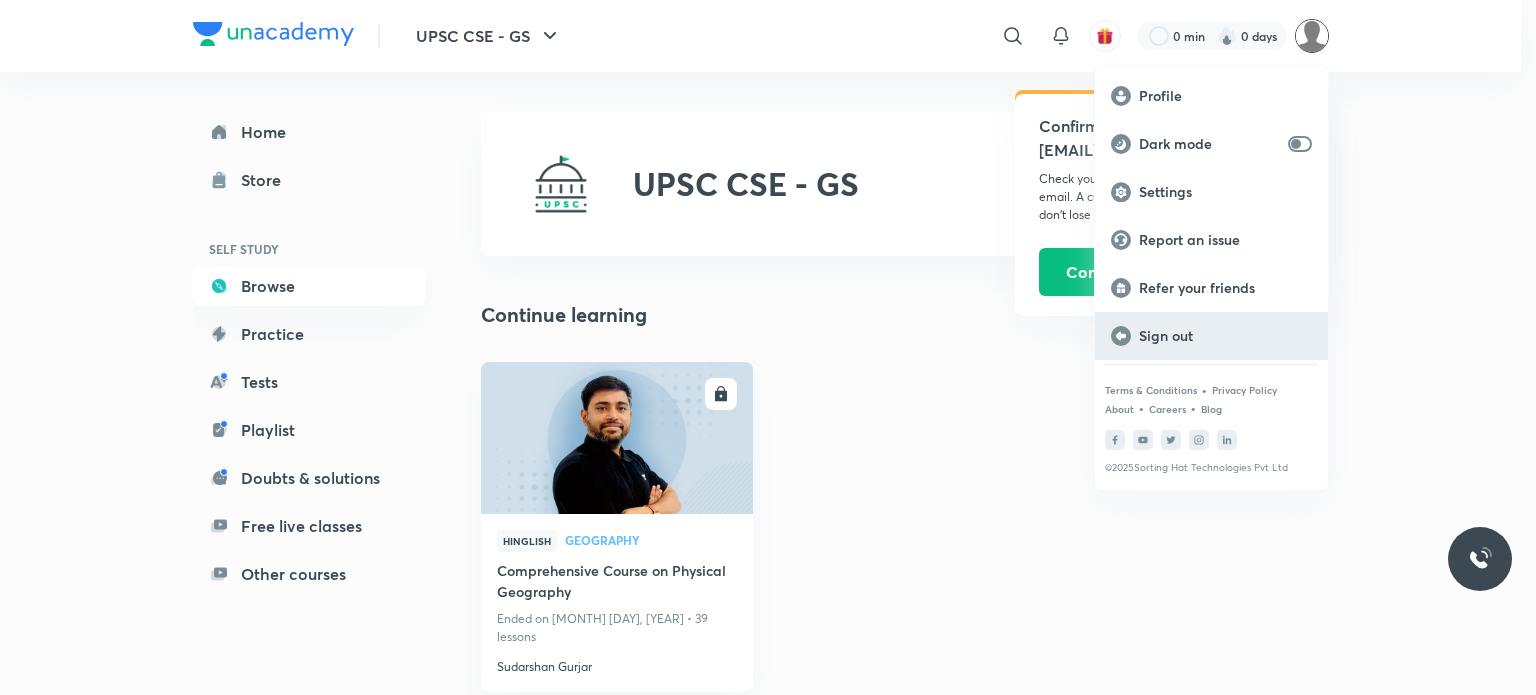 click on "Sign out" at bounding box center (1225, 336) 